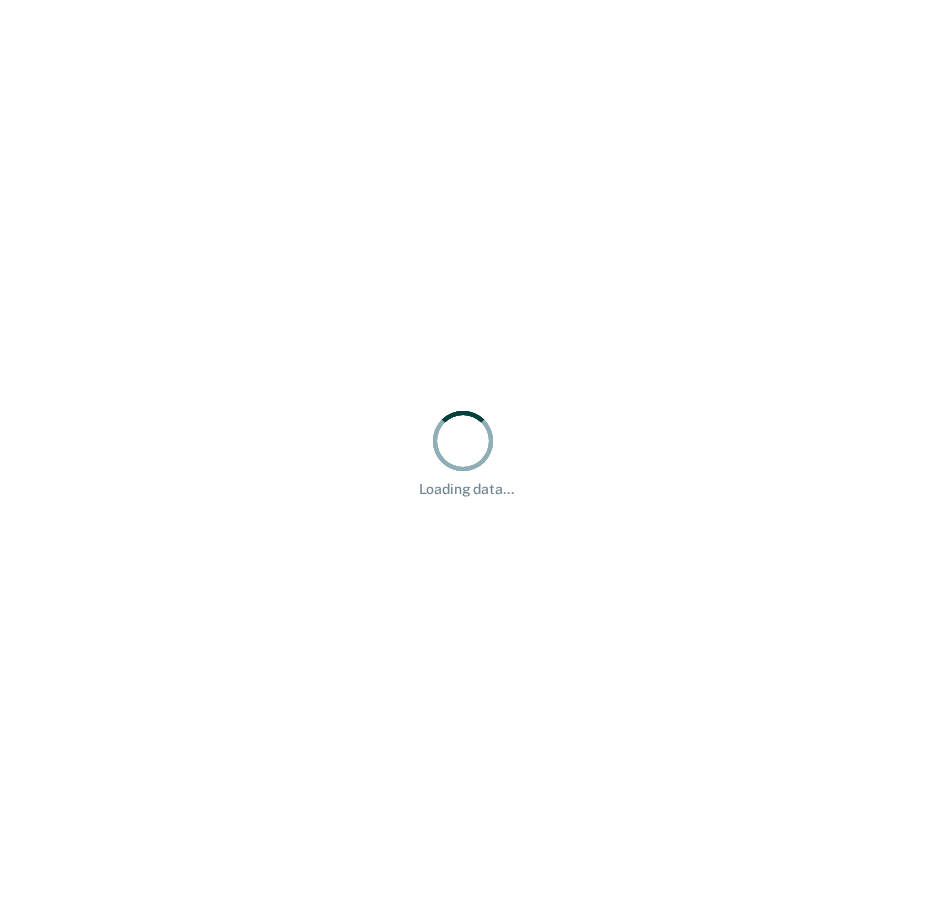scroll, scrollTop: 0, scrollLeft: 0, axis: both 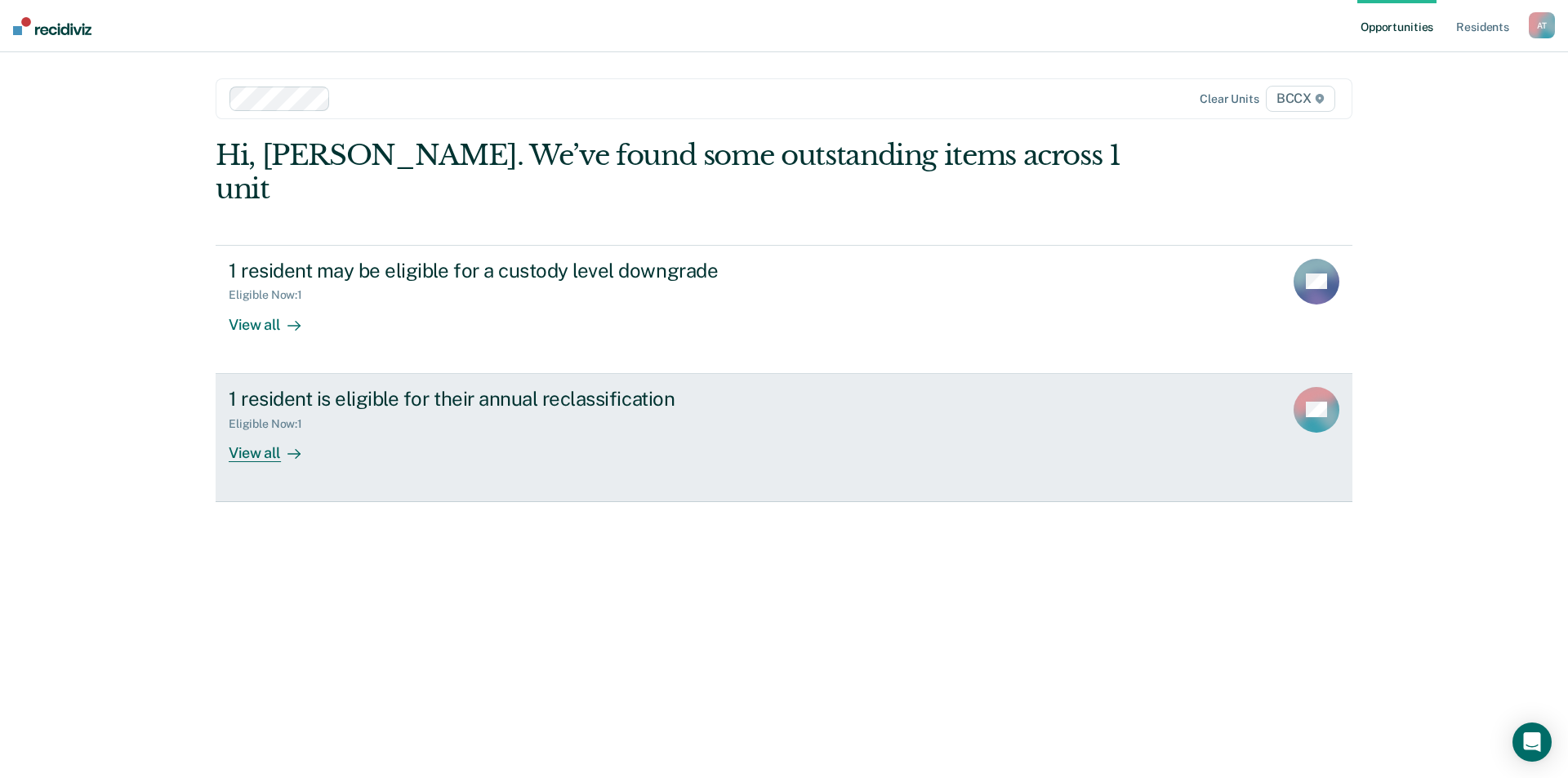 click on "View all" at bounding box center (274, 446) 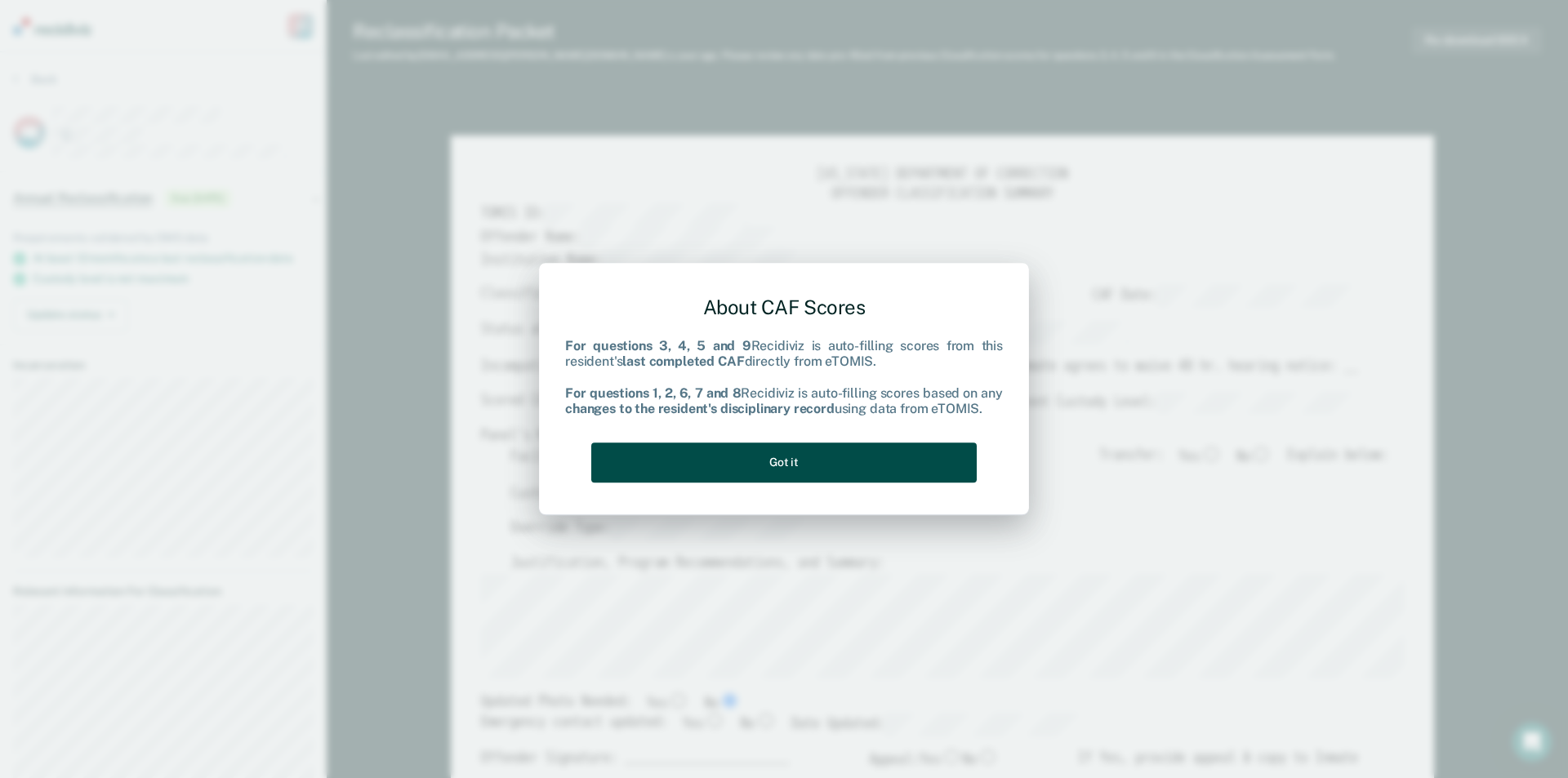 click on "Got it" at bounding box center (784, 462) 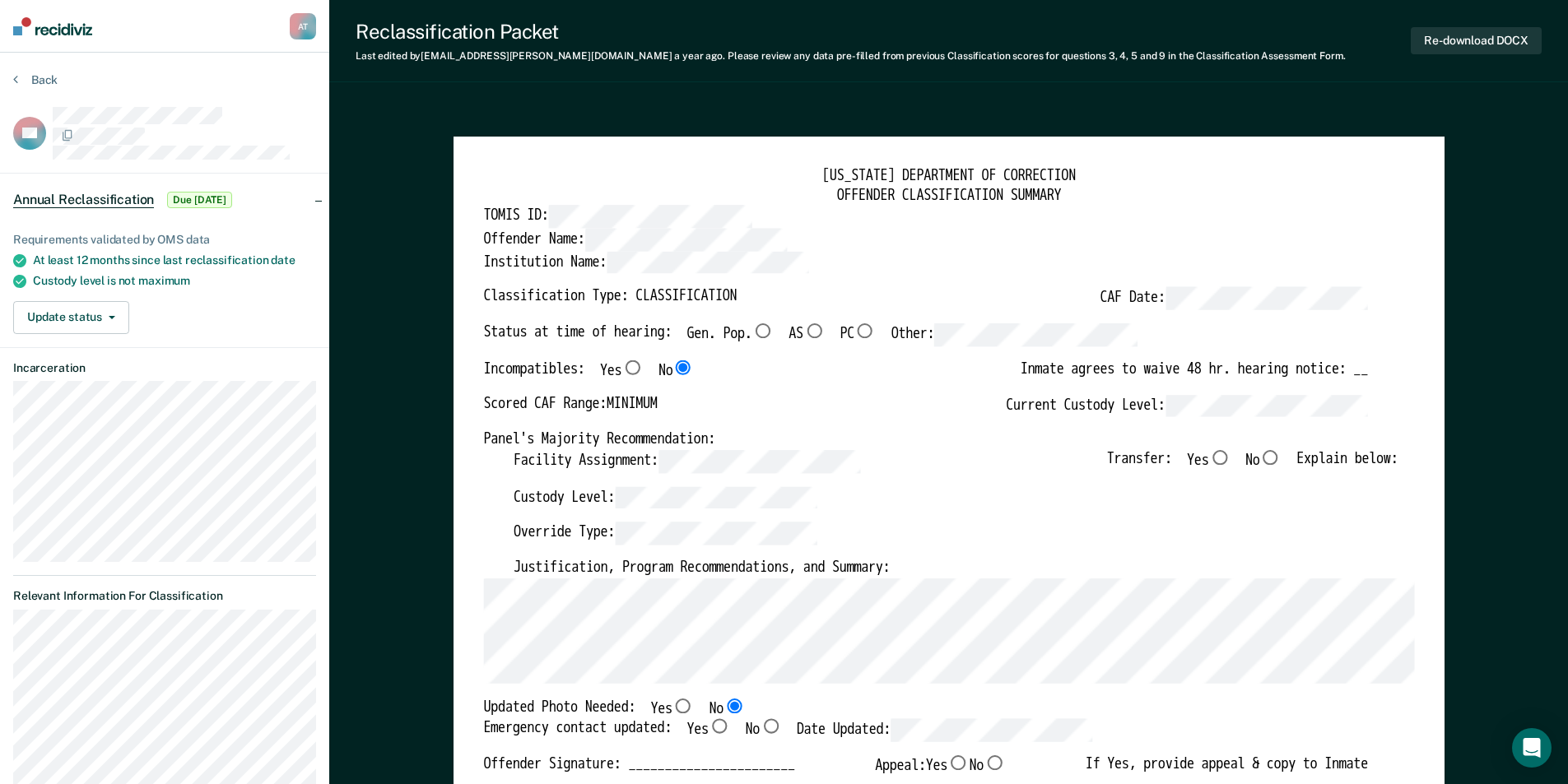 click on "Gen. Pop." at bounding box center (762, 331) 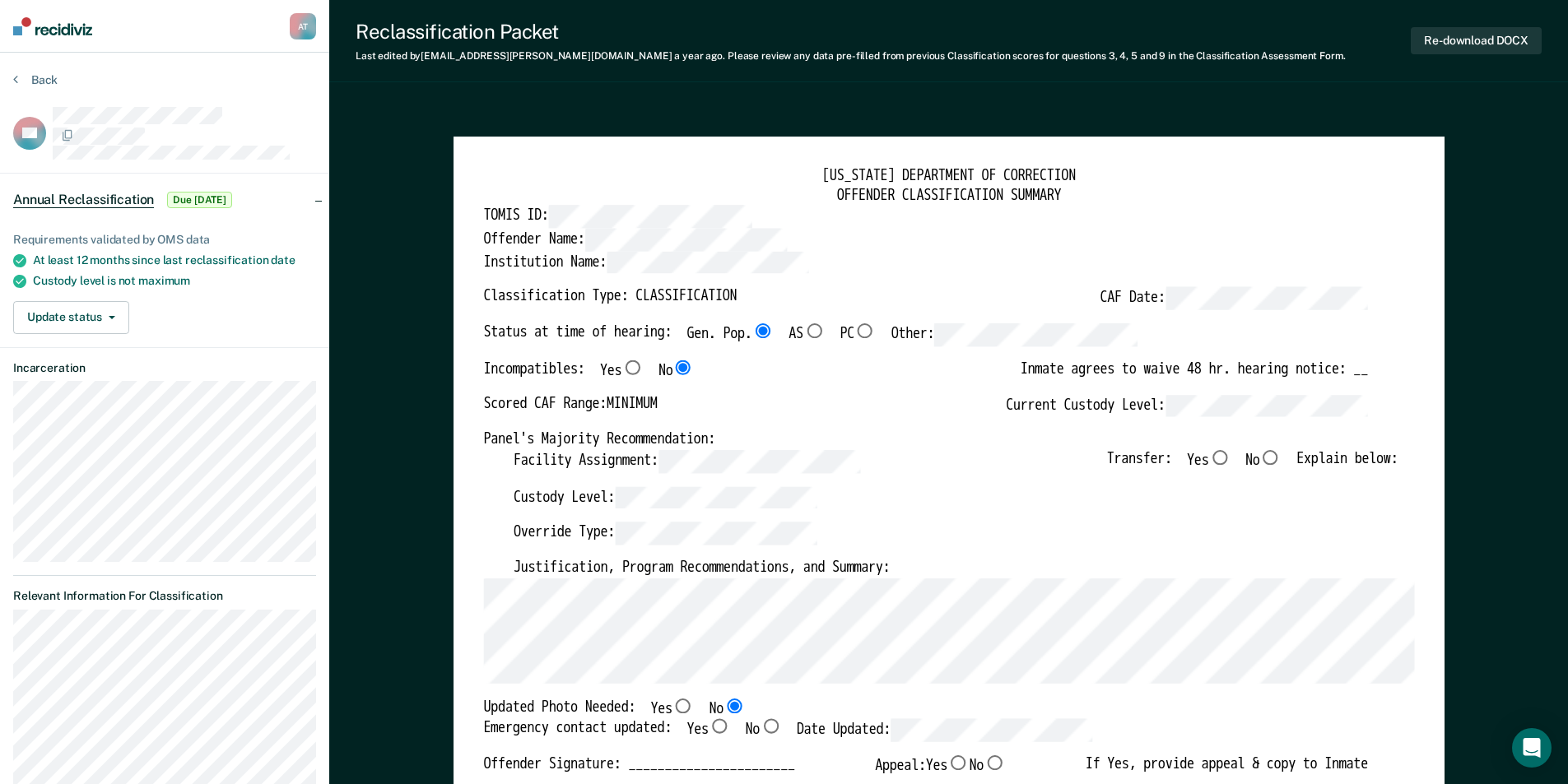 type on "x" 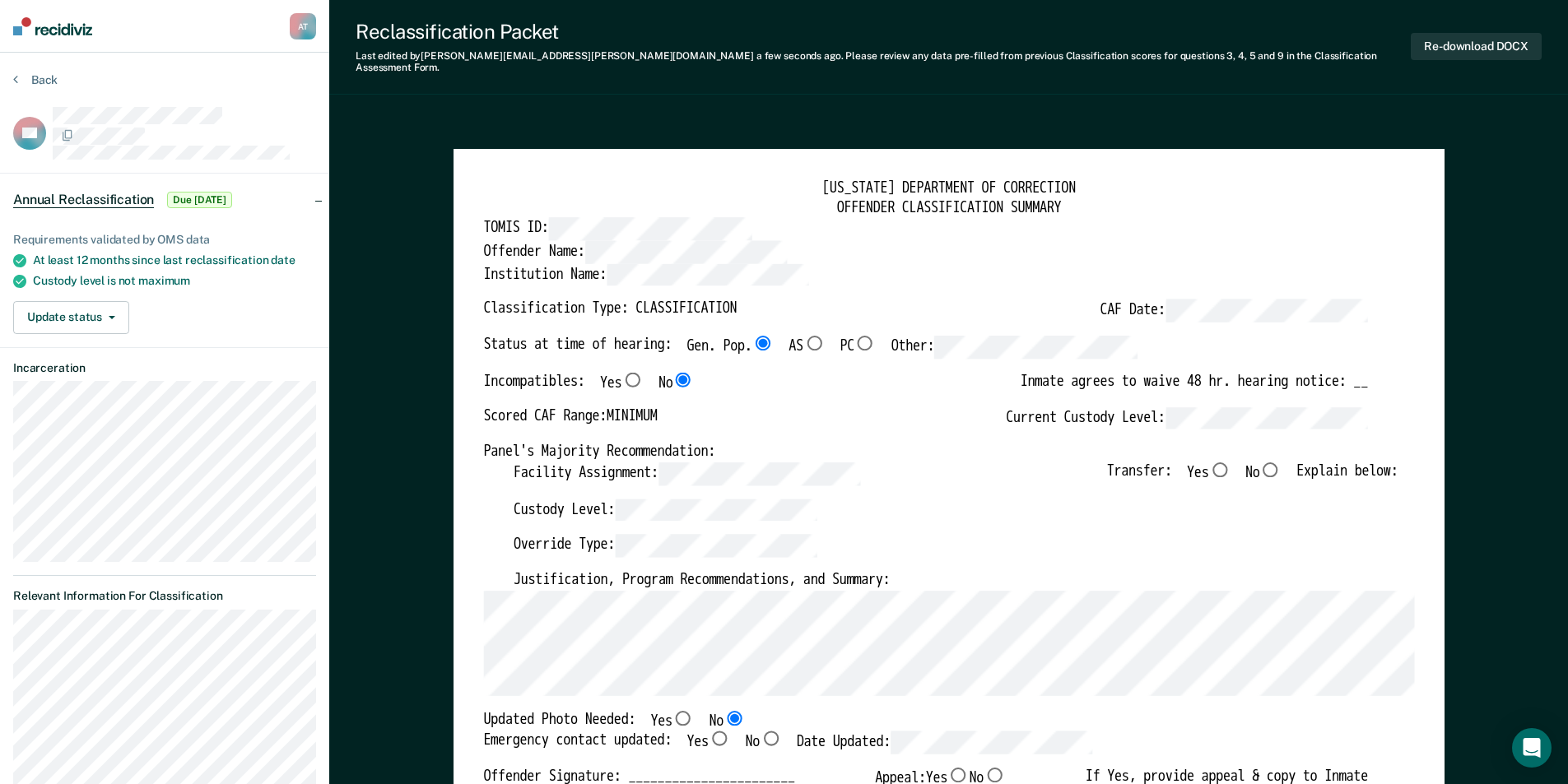 click on "No" at bounding box center (1270, 469) 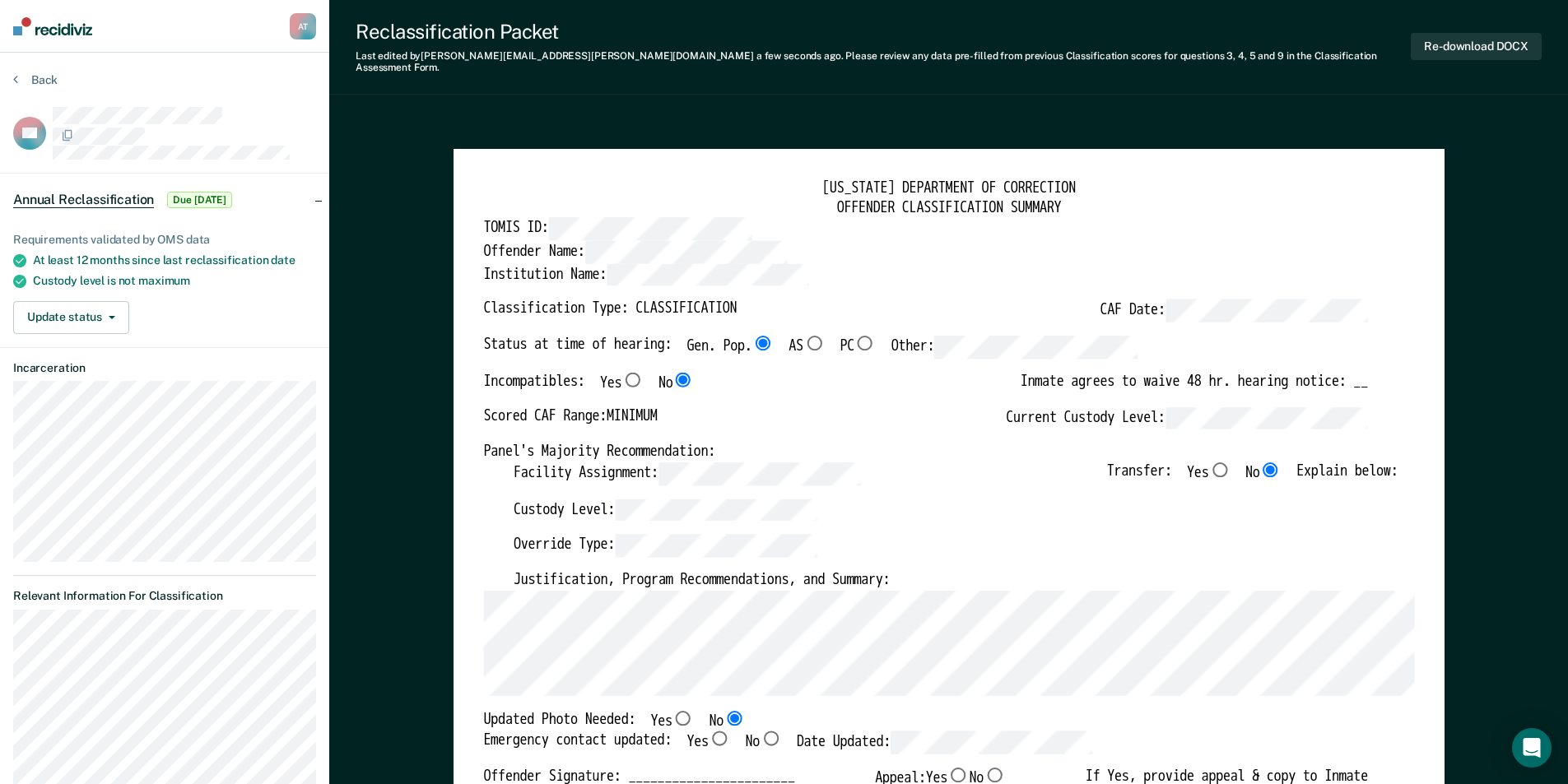 type on "x" 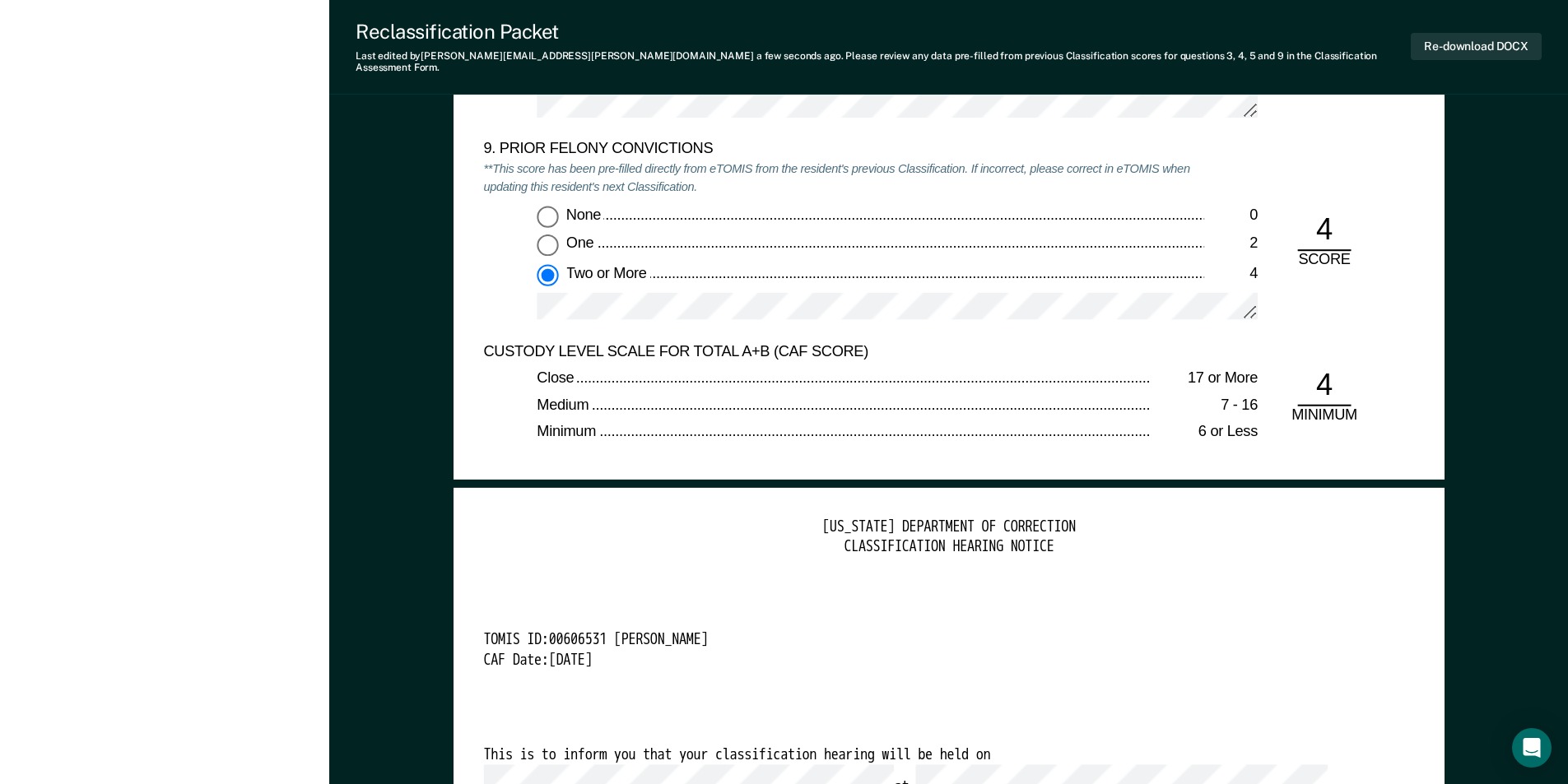 scroll, scrollTop: 3867, scrollLeft: 0, axis: vertical 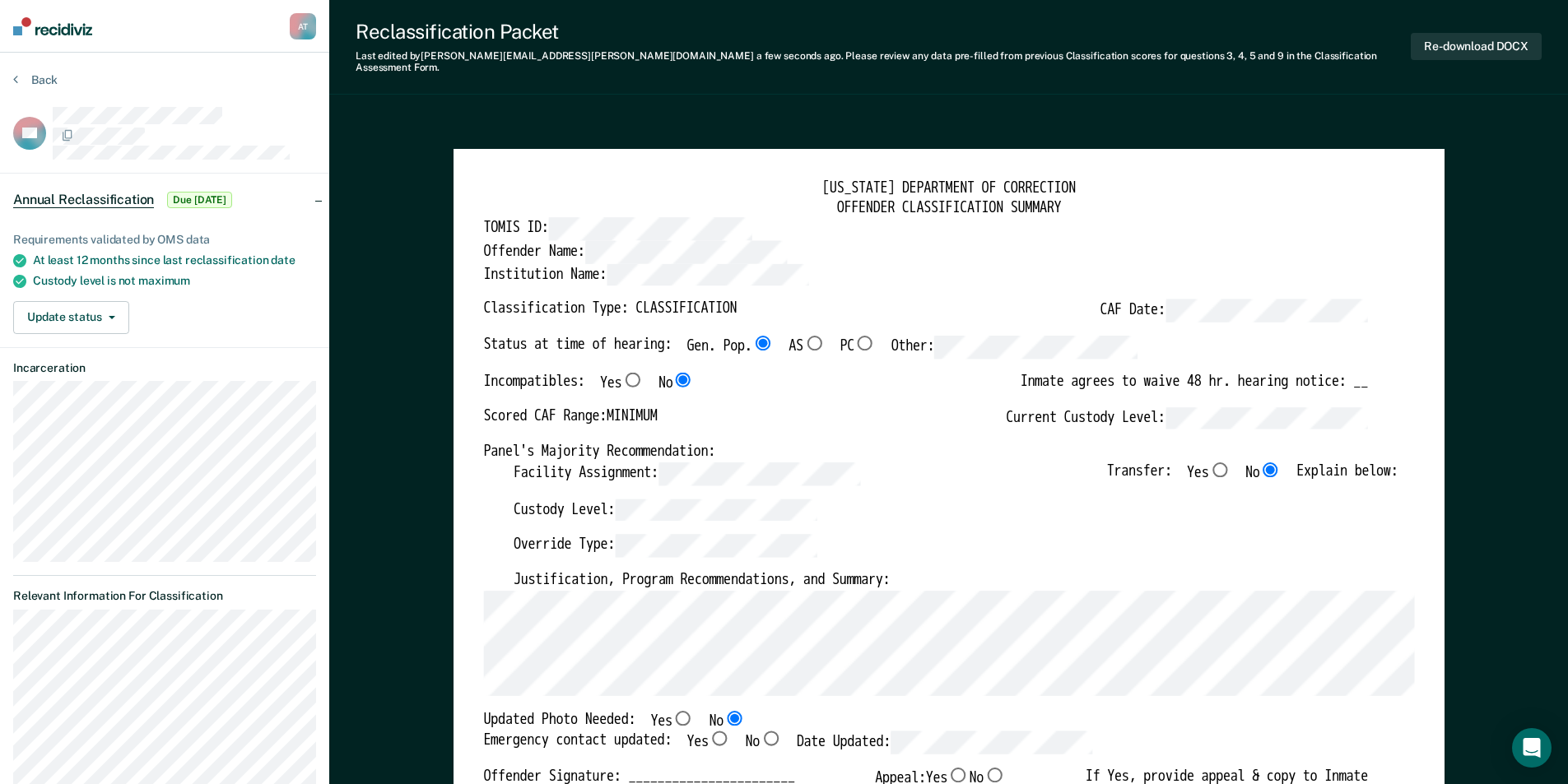 click on "Yes" at bounding box center (719, 739) 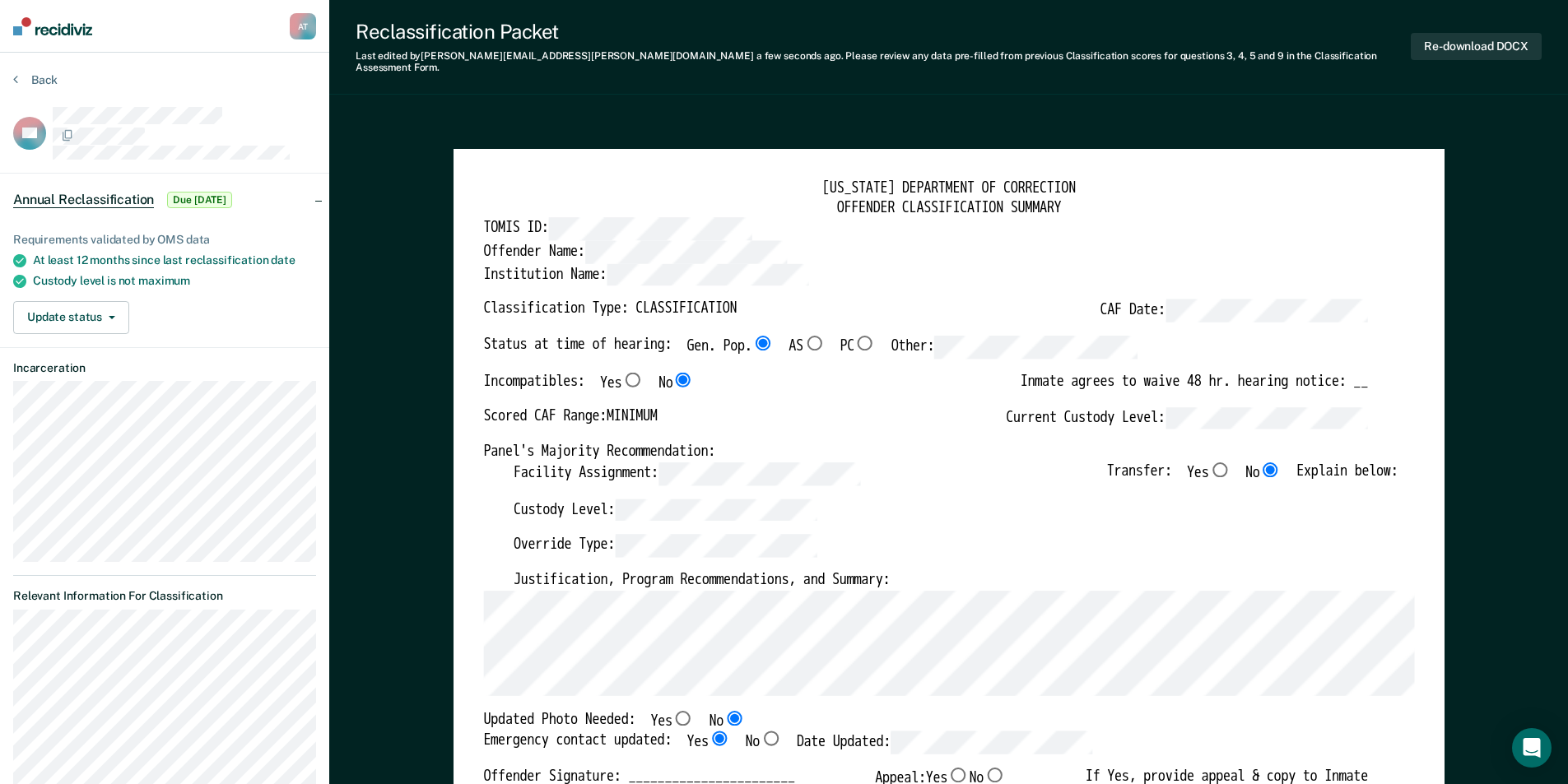type on "x" 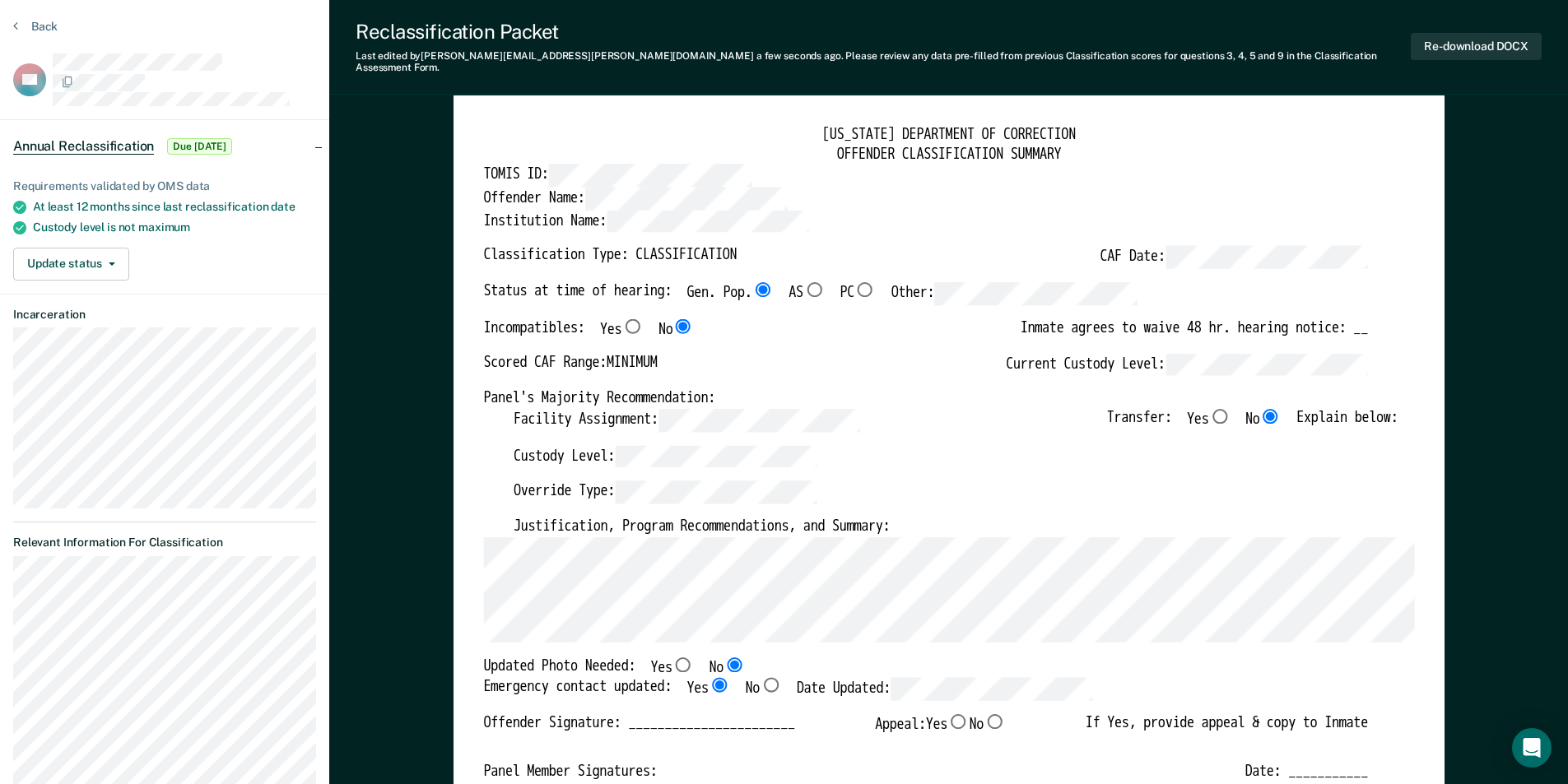 scroll, scrollTop: 82, scrollLeft: 0, axis: vertical 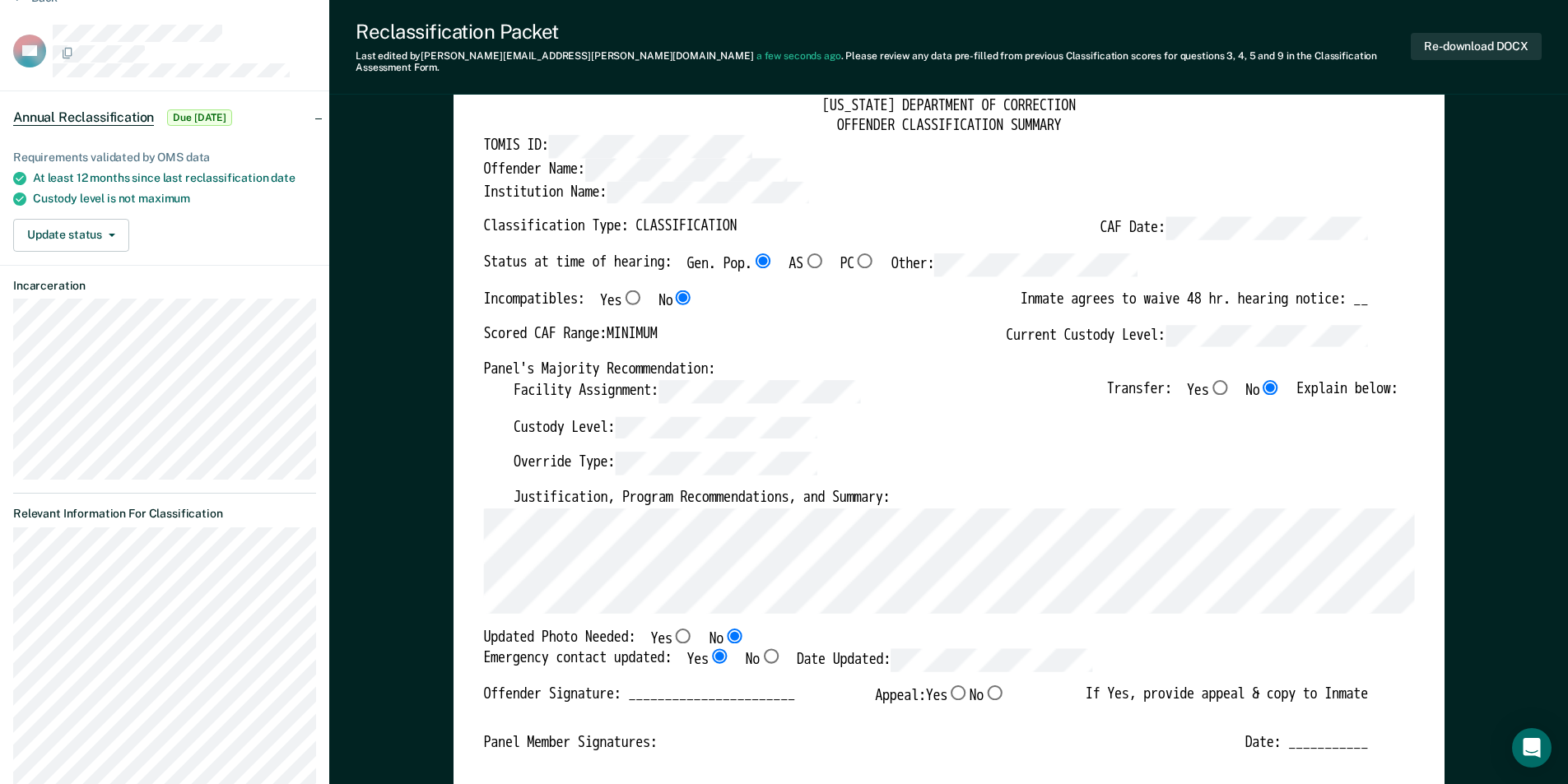 click on "No" at bounding box center (994, 693) 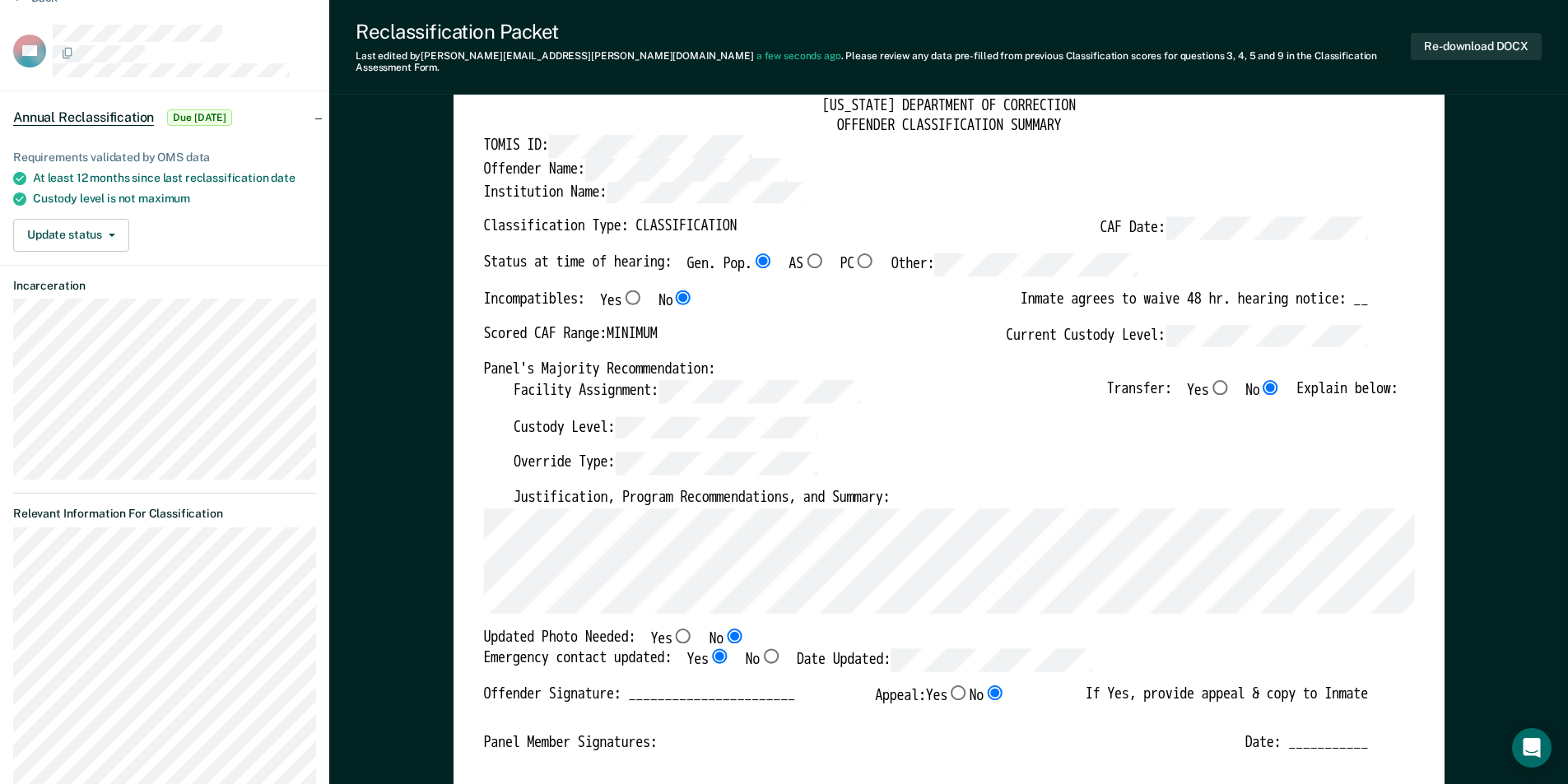type on "x" 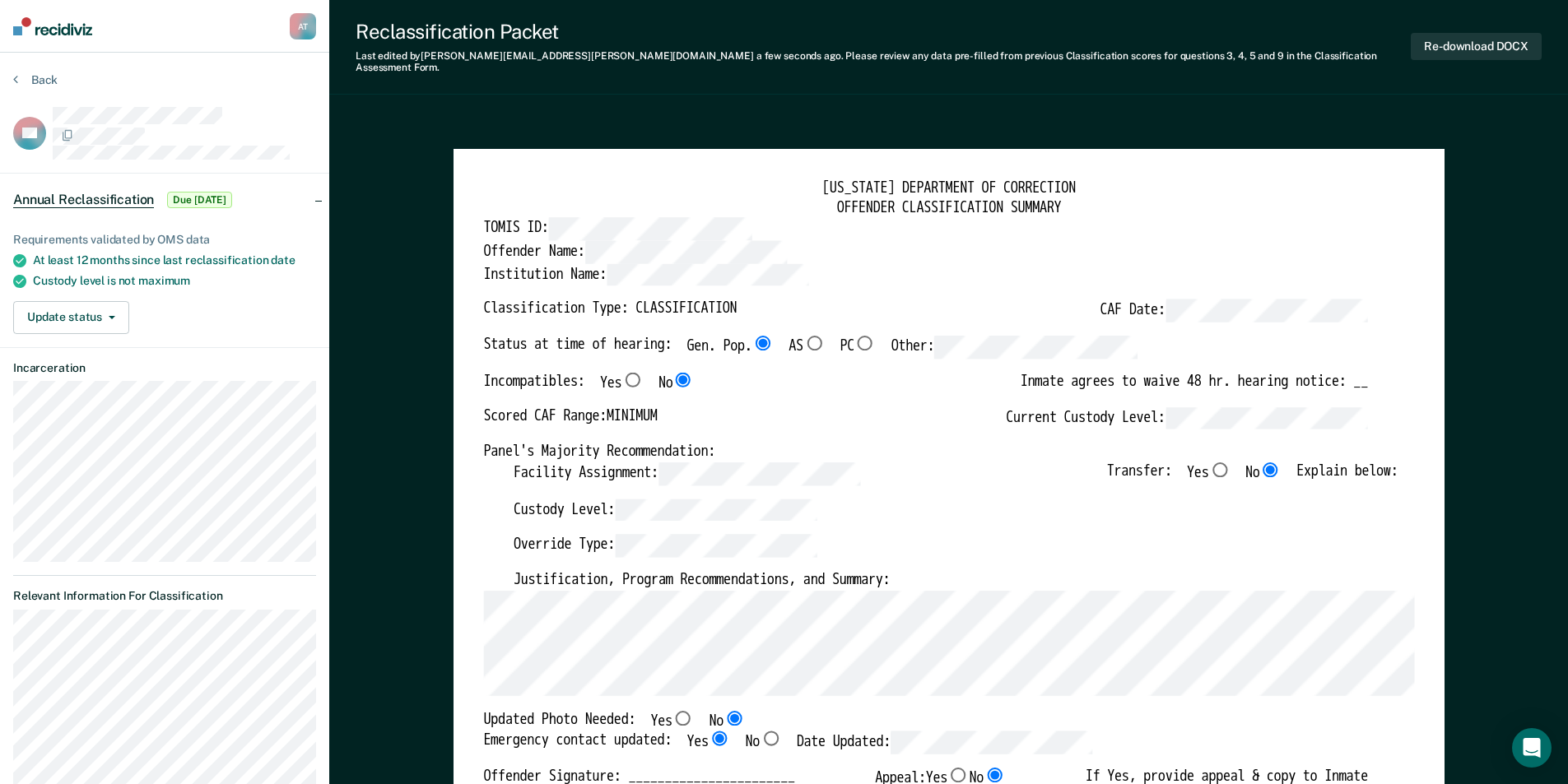 scroll, scrollTop: 329, scrollLeft: 0, axis: vertical 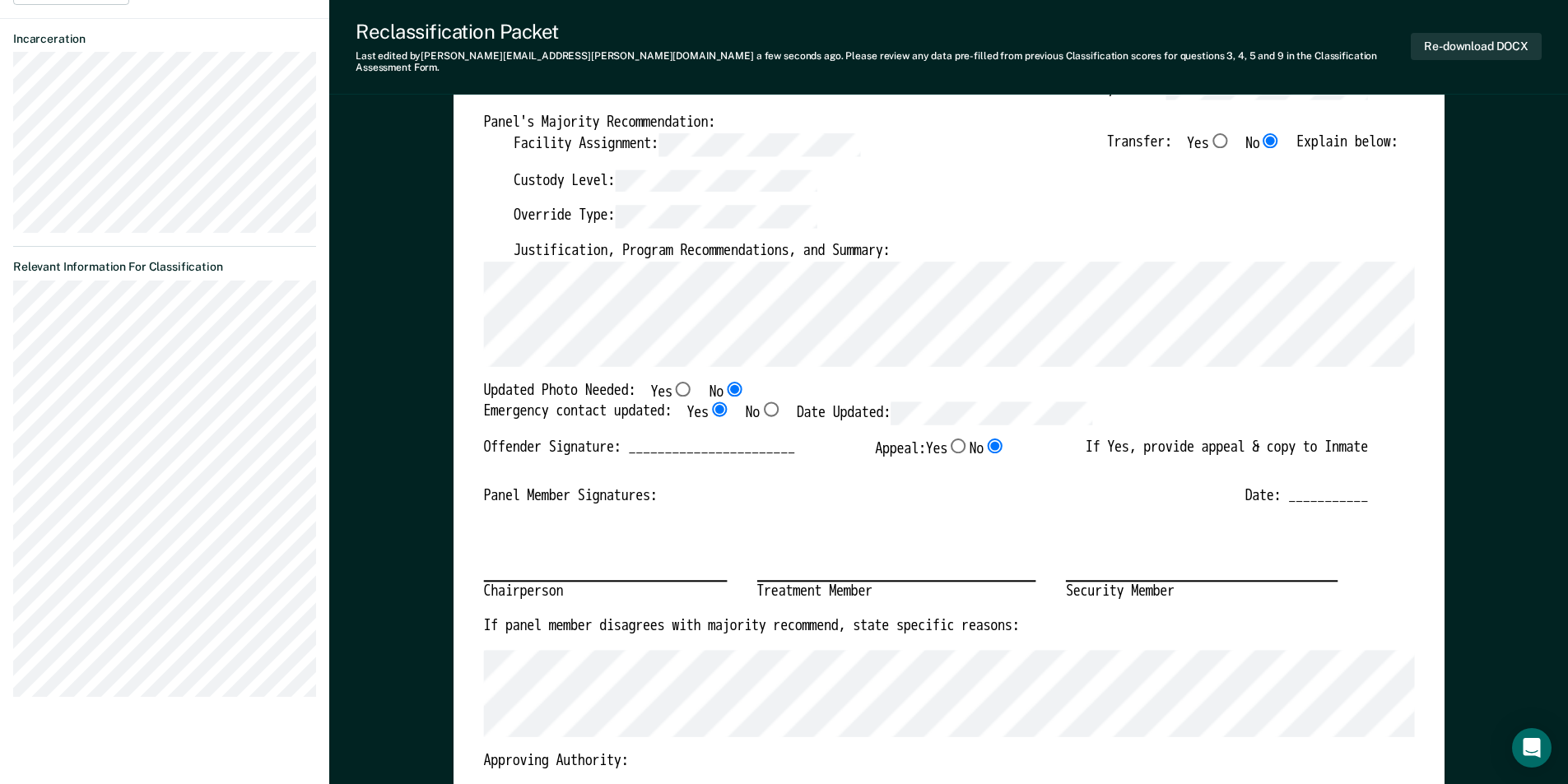 click on "Date: ___________" at bounding box center (1306, 496) 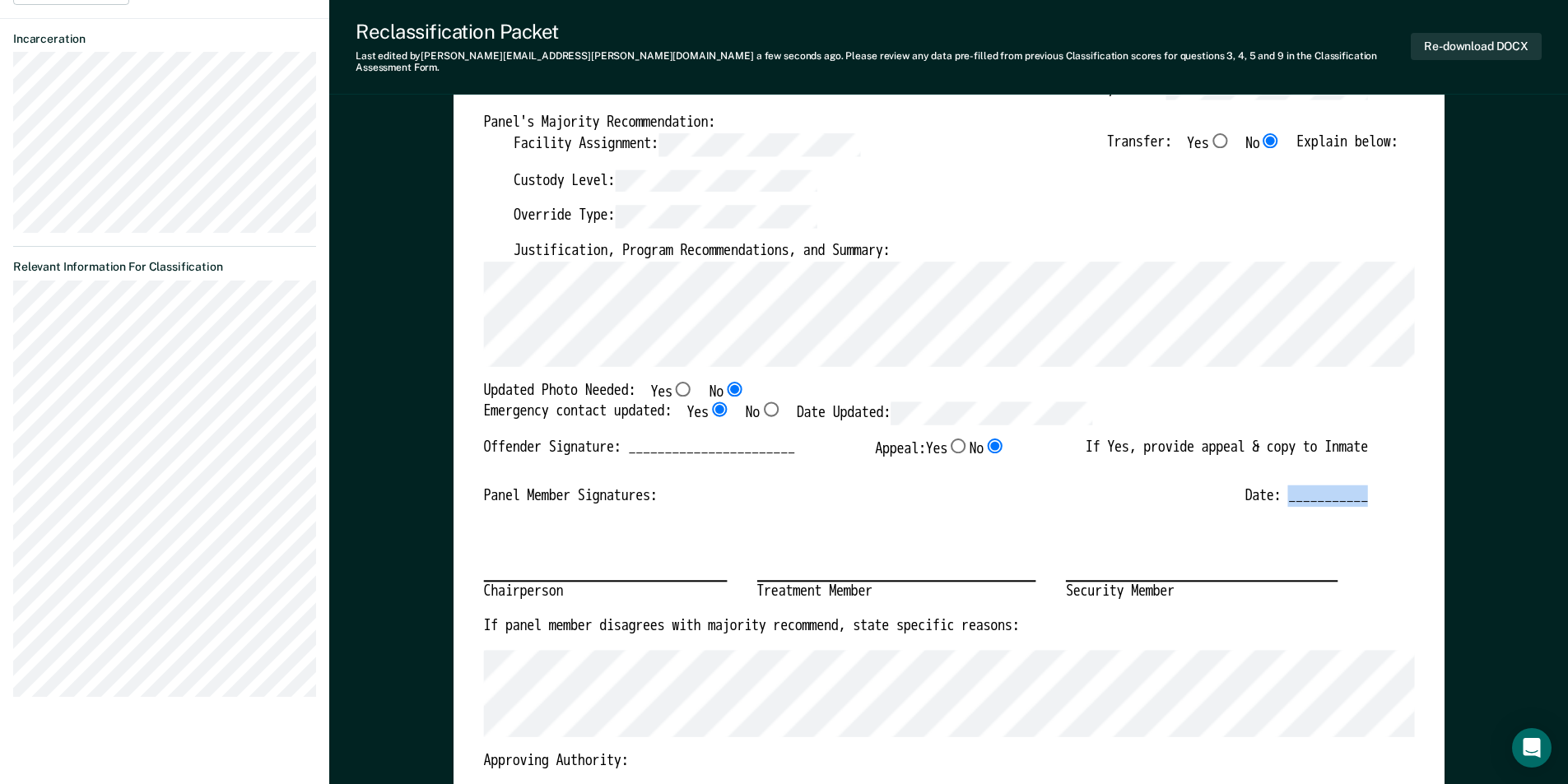 click on "Date: ___________" at bounding box center (1306, 496) 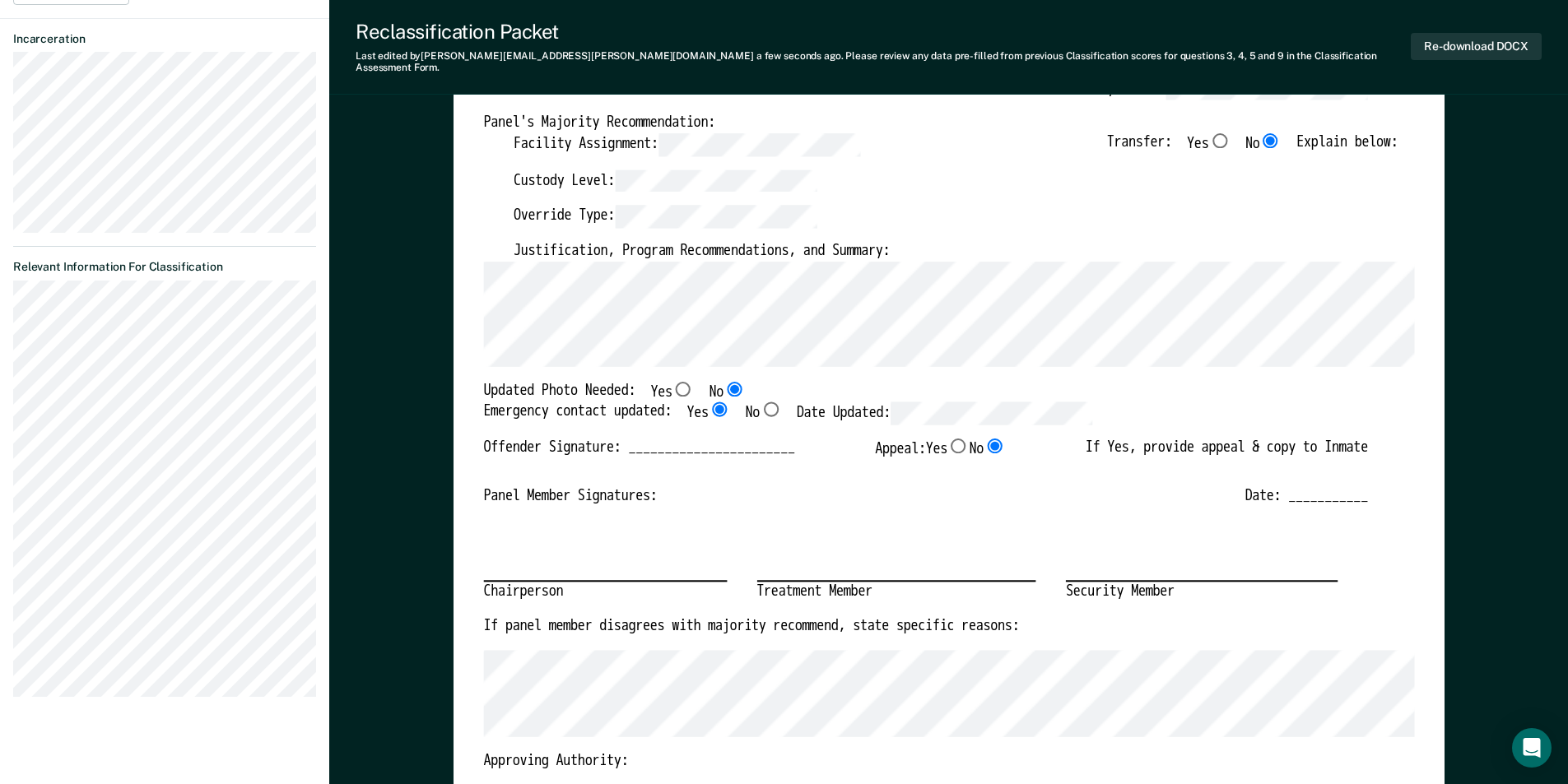 click on "Date: ___________" at bounding box center (1306, 496) 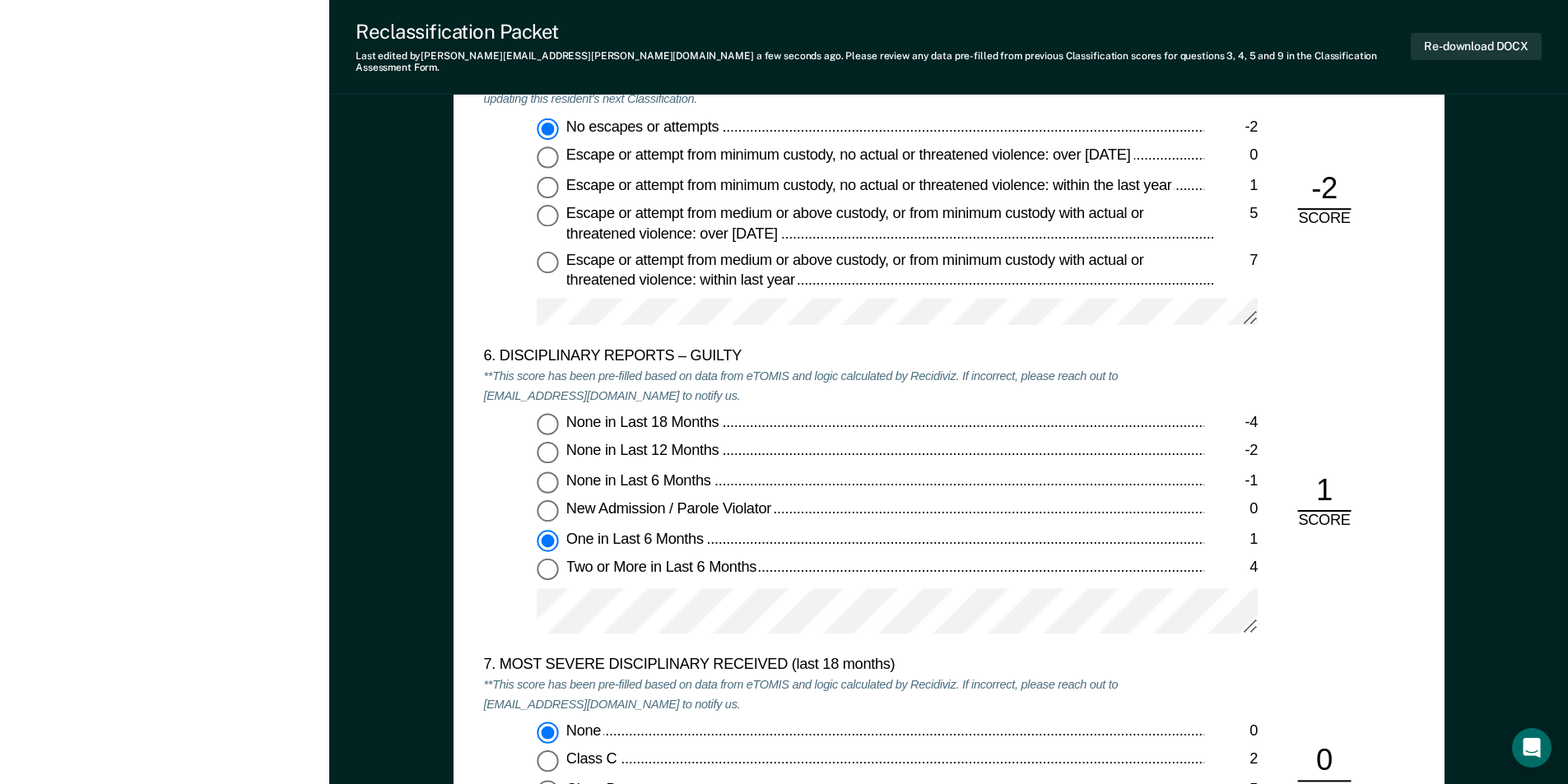 scroll, scrollTop: 2962, scrollLeft: 0, axis: vertical 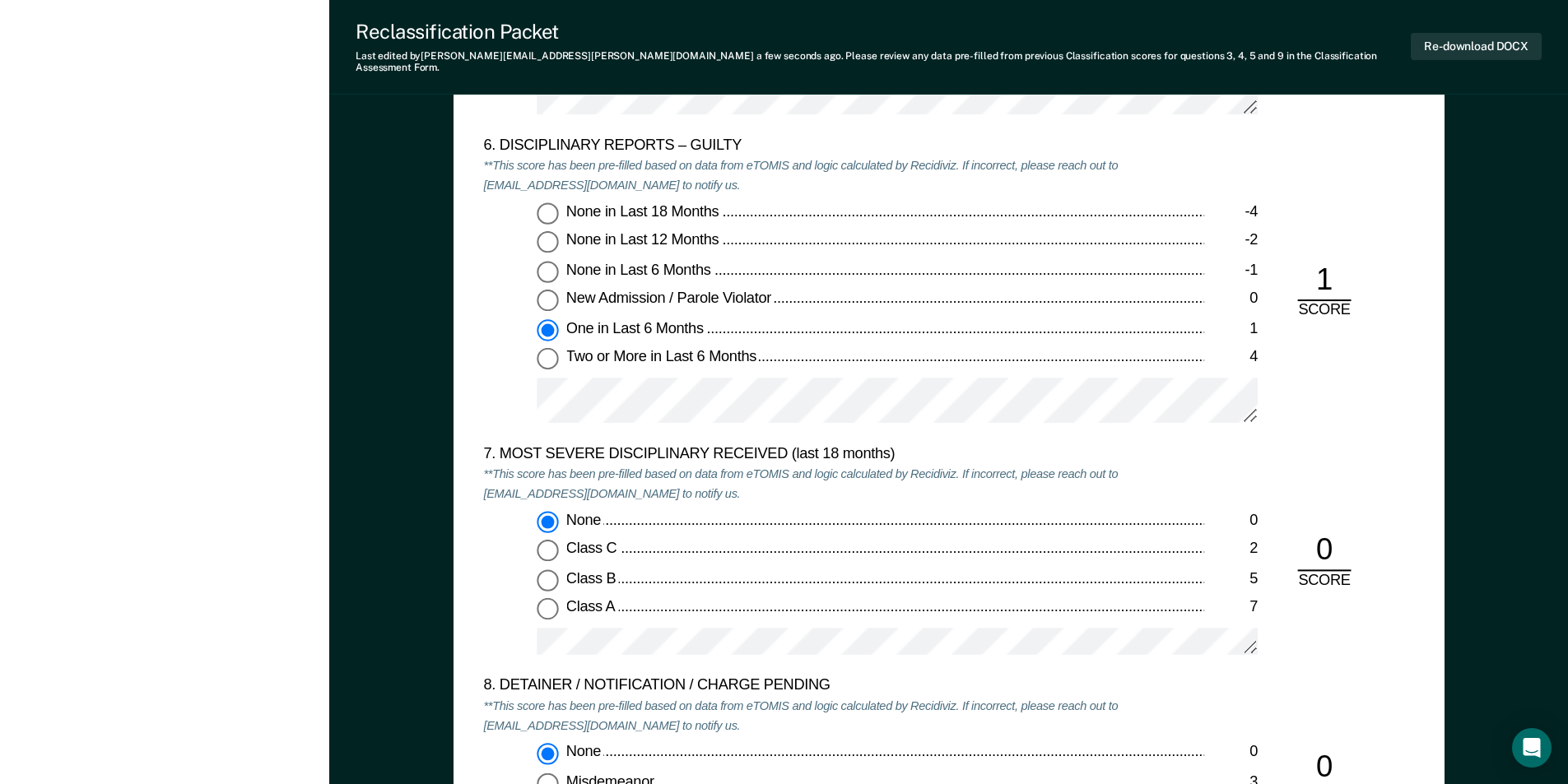 click on "Class C 2" at bounding box center (547, 551) 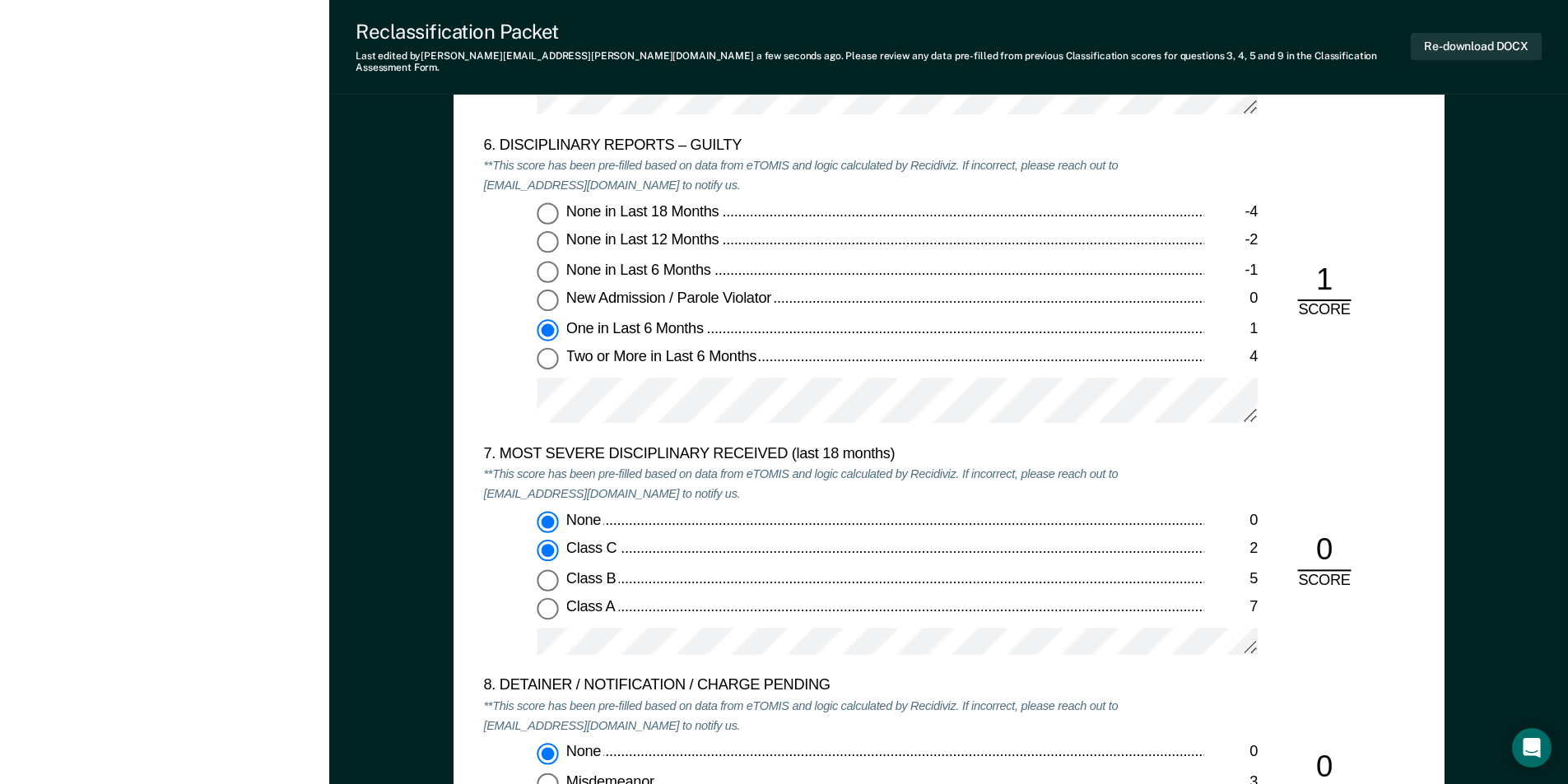 type on "x" 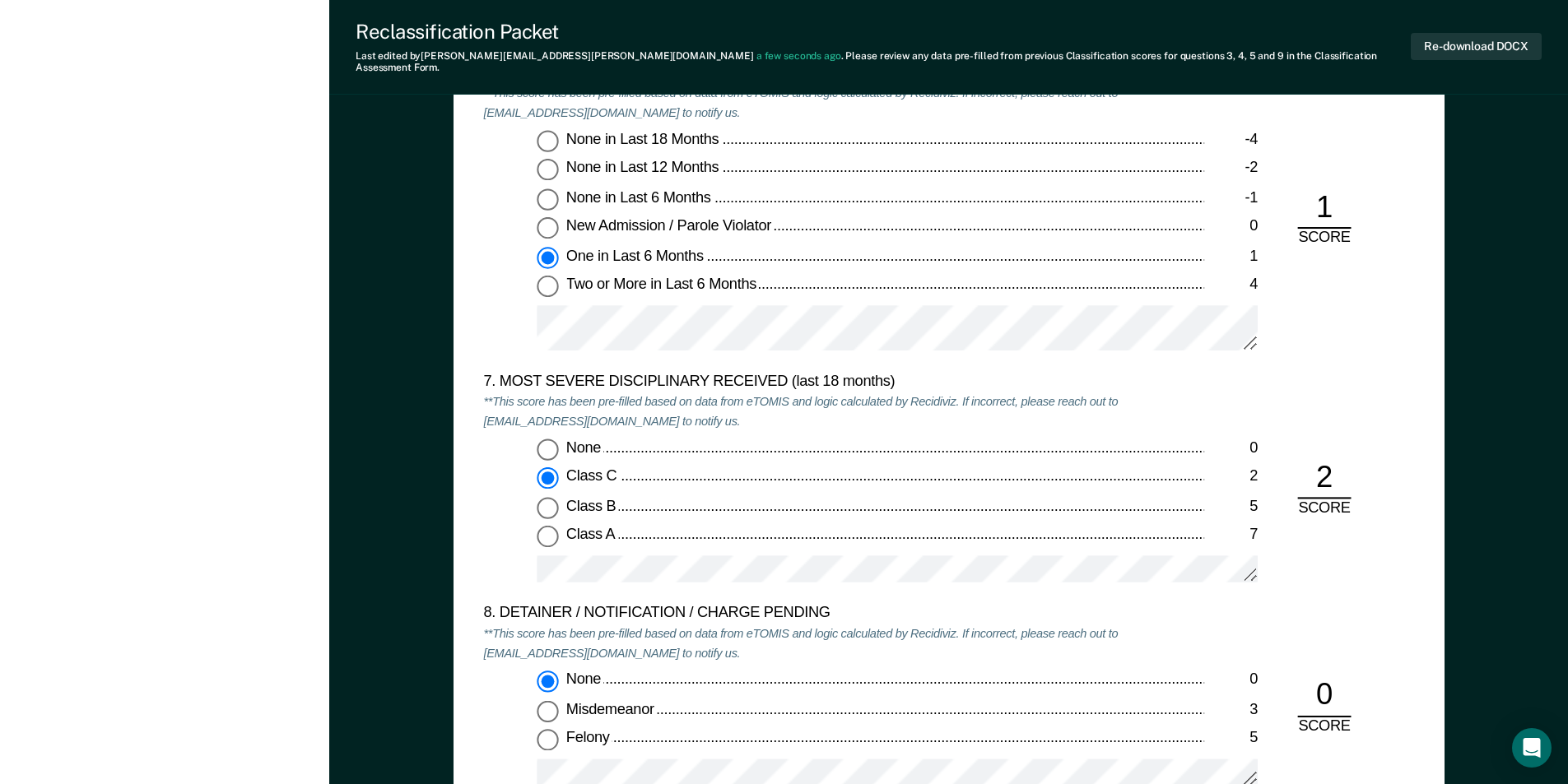 scroll, scrollTop: 3126, scrollLeft: 0, axis: vertical 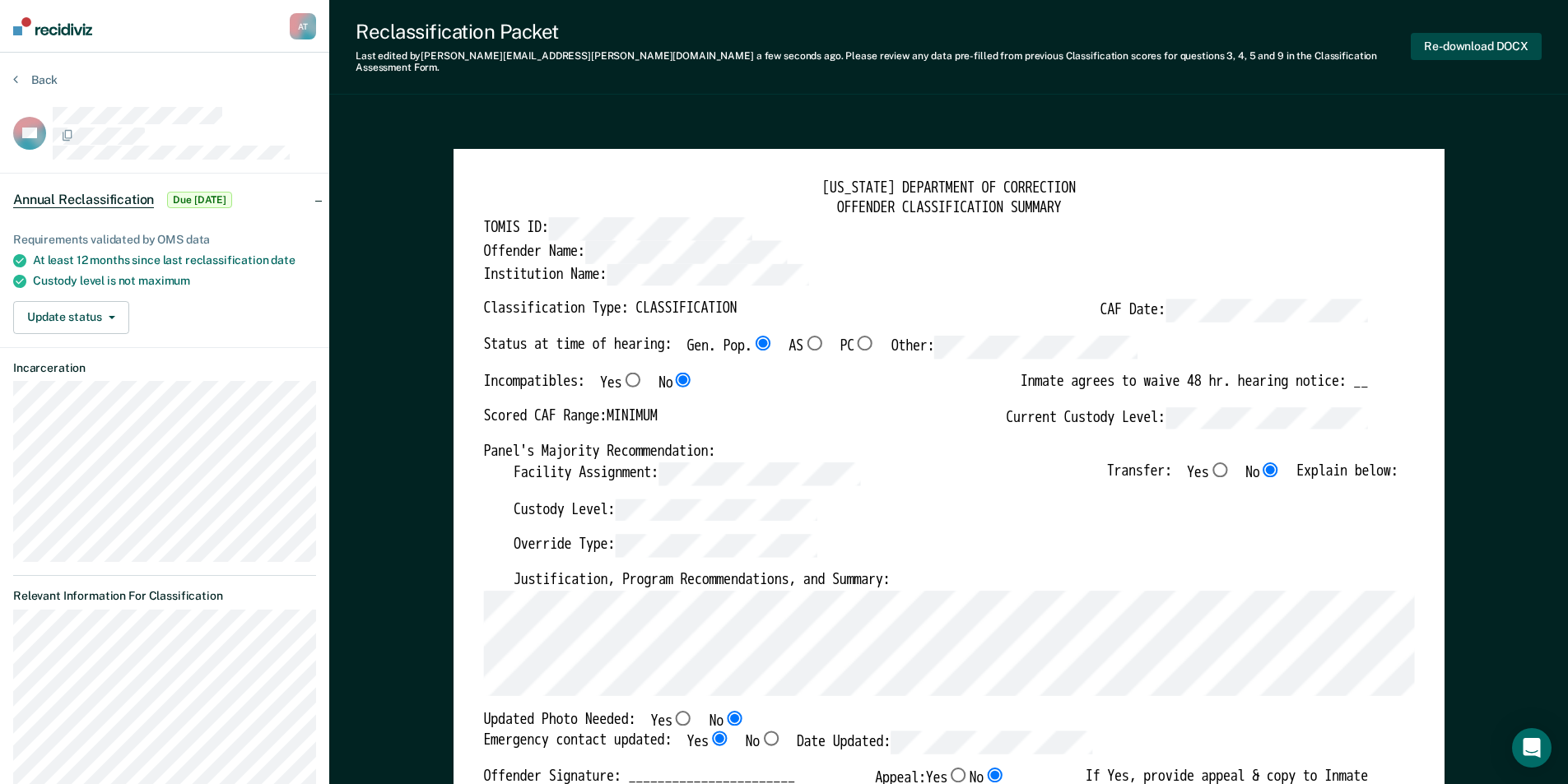 click on "Re-download DOCX" at bounding box center (1476, 46) 